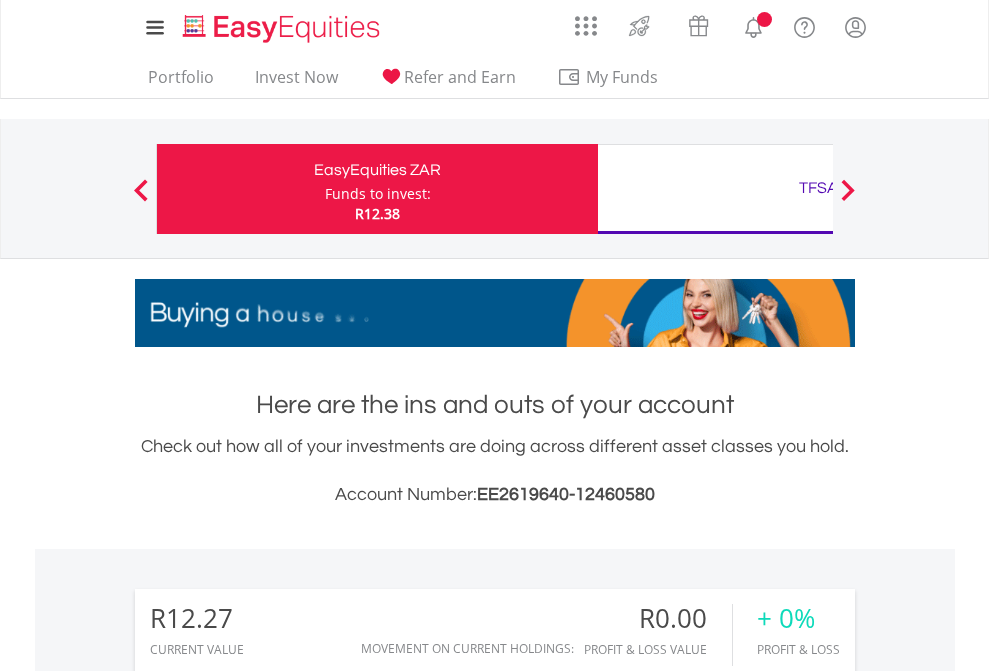scroll, scrollTop: 0, scrollLeft: 0, axis: both 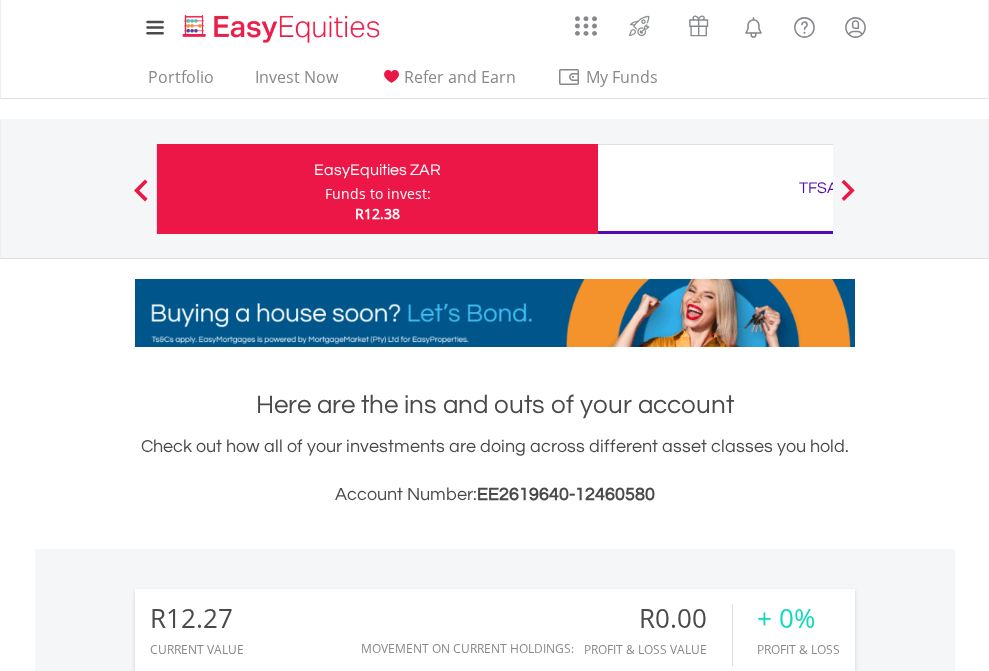 click on "Funds to invest:" at bounding box center (378, 194) 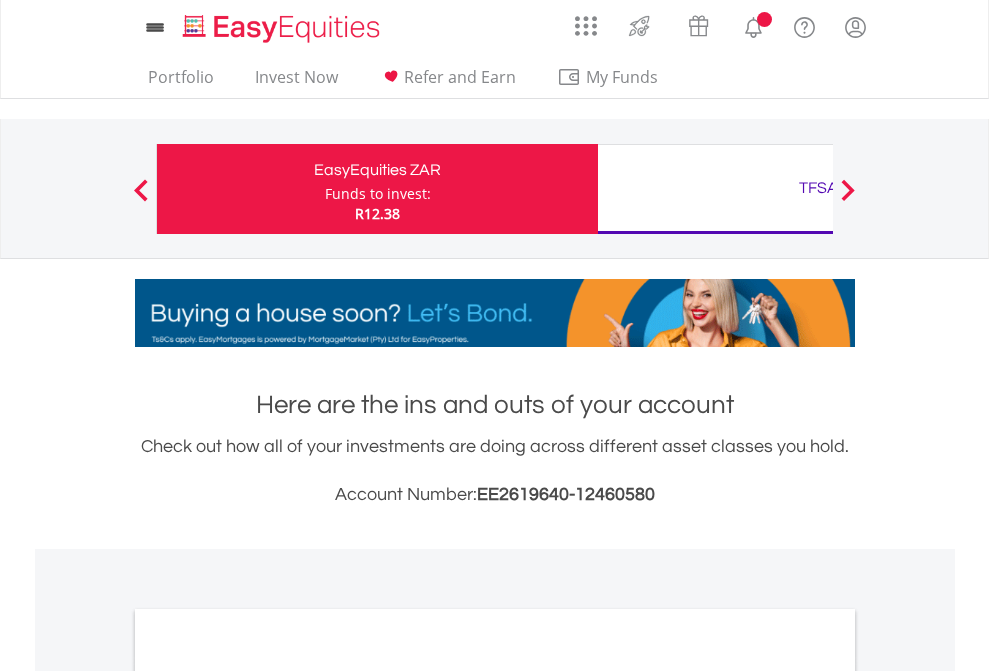 scroll, scrollTop: 0, scrollLeft: 0, axis: both 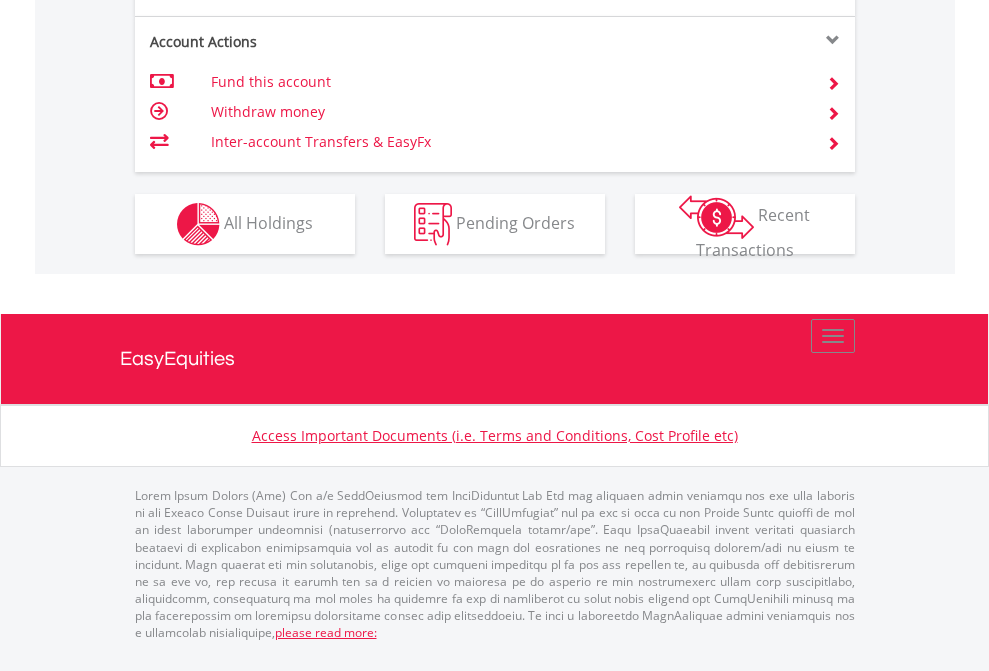 click on "Investment types" at bounding box center (706, -337) 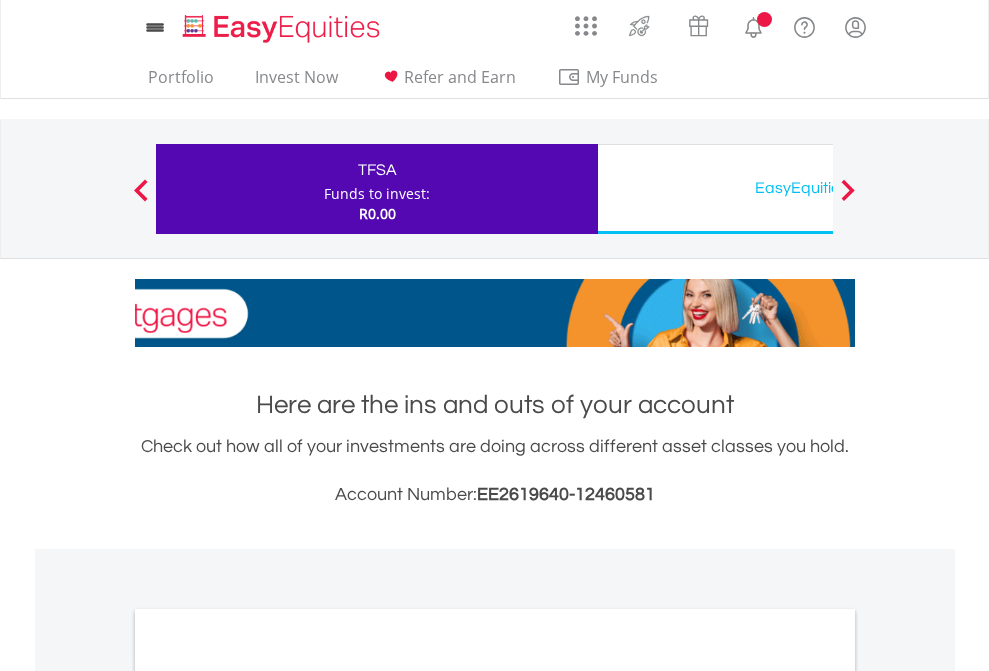 scroll, scrollTop: 0, scrollLeft: 0, axis: both 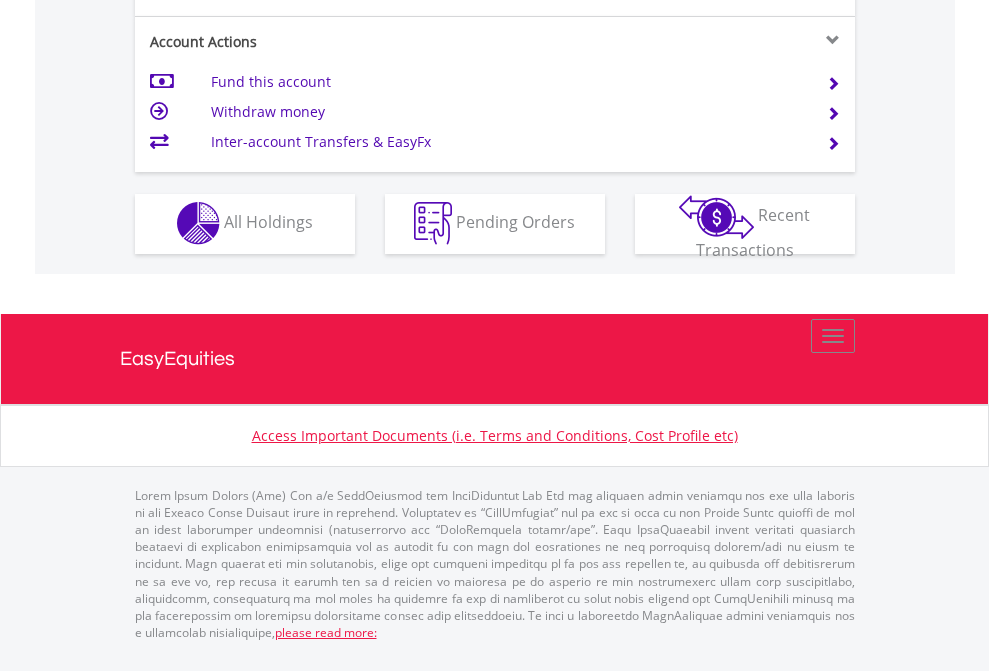 click on "Investment types" at bounding box center (706, -353) 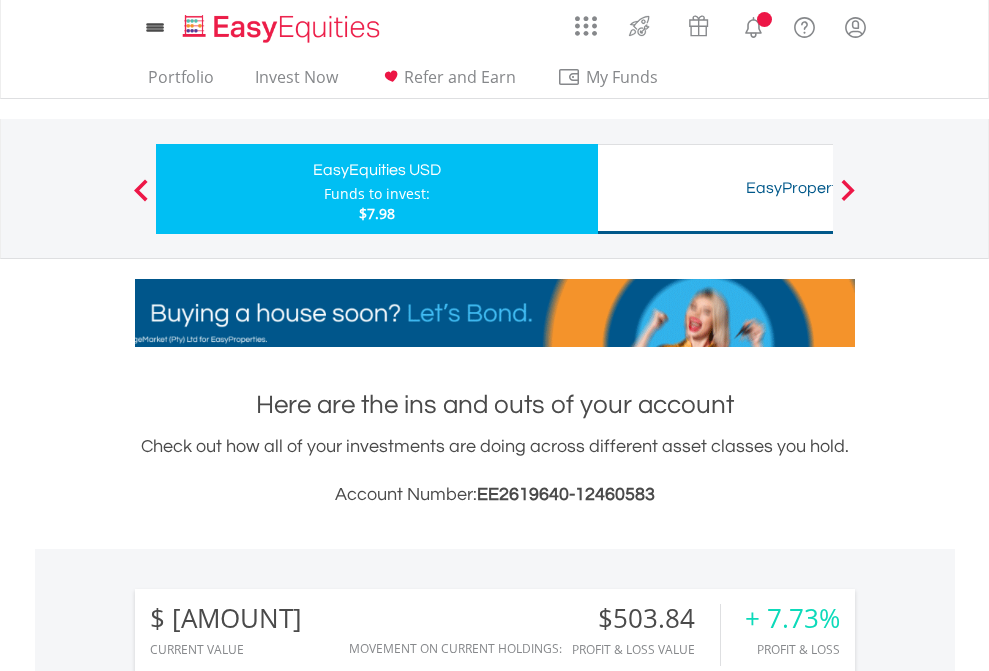 scroll, scrollTop: 0, scrollLeft: 0, axis: both 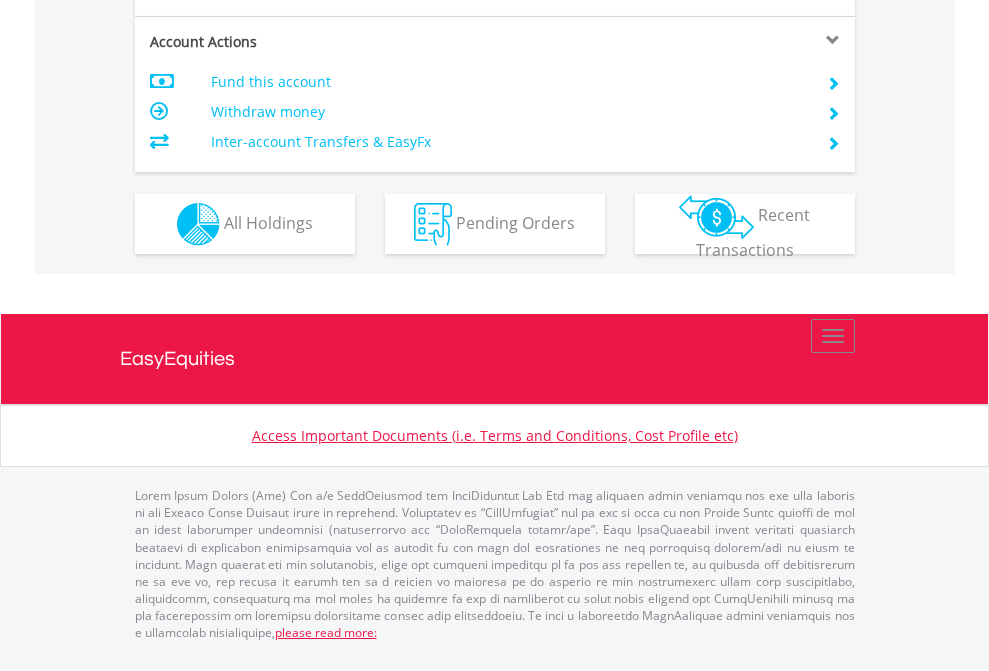 click on "Investment types" at bounding box center [706, -337] 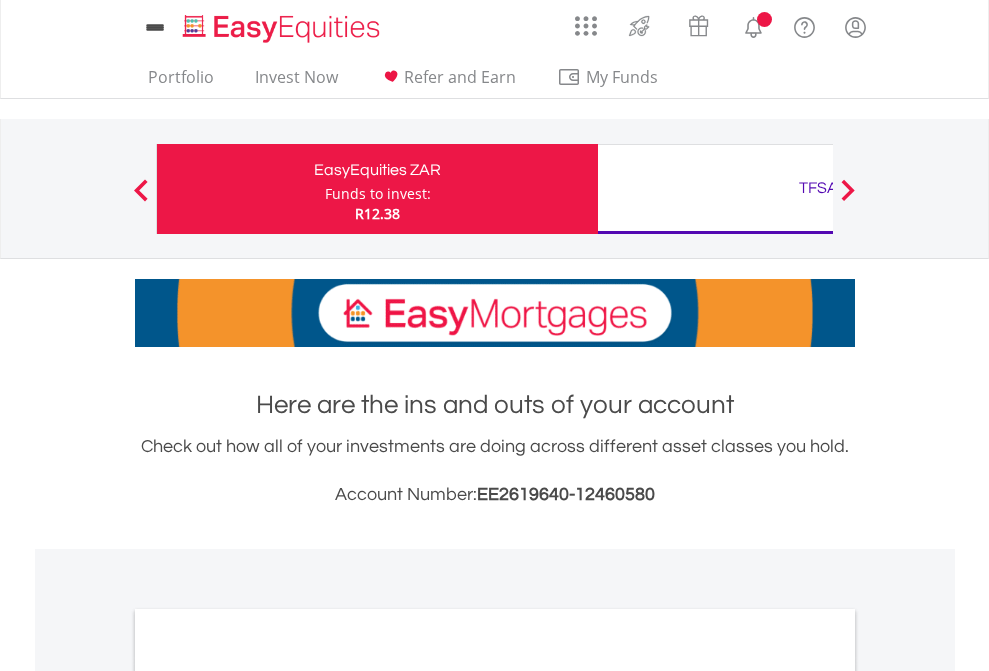 scroll, scrollTop: 0, scrollLeft: 0, axis: both 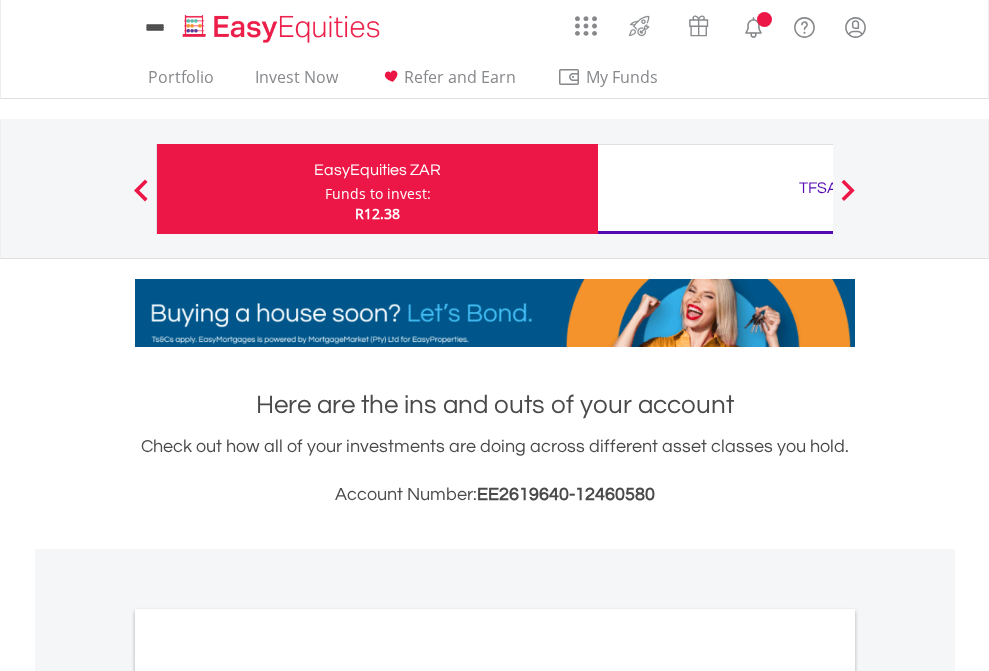 click on "All Holdings" at bounding box center (268, 1096) 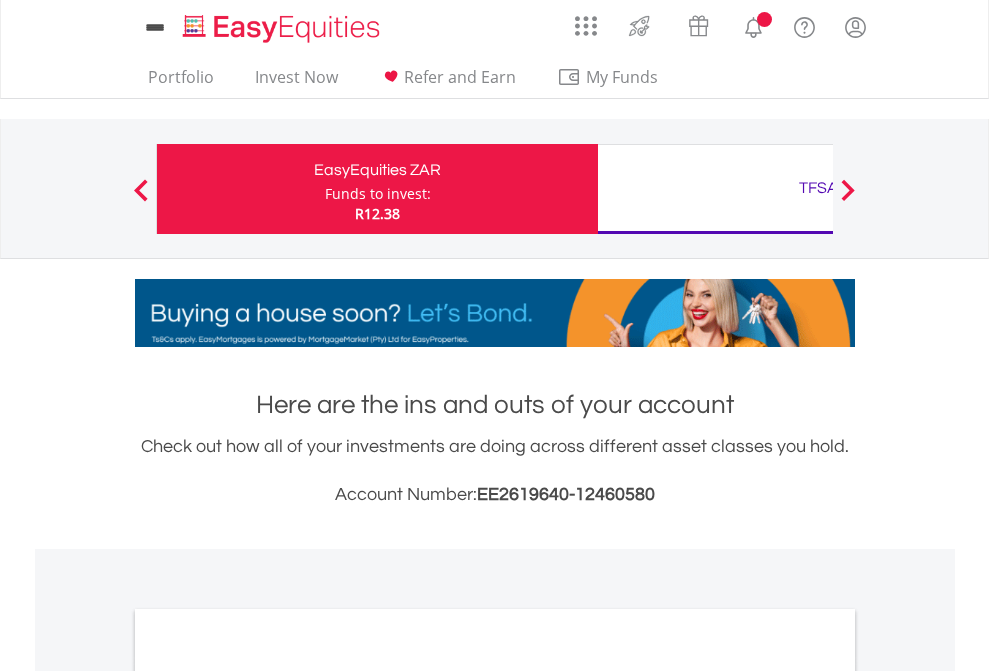 scroll, scrollTop: 1202, scrollLeft: 0, axis: vertical 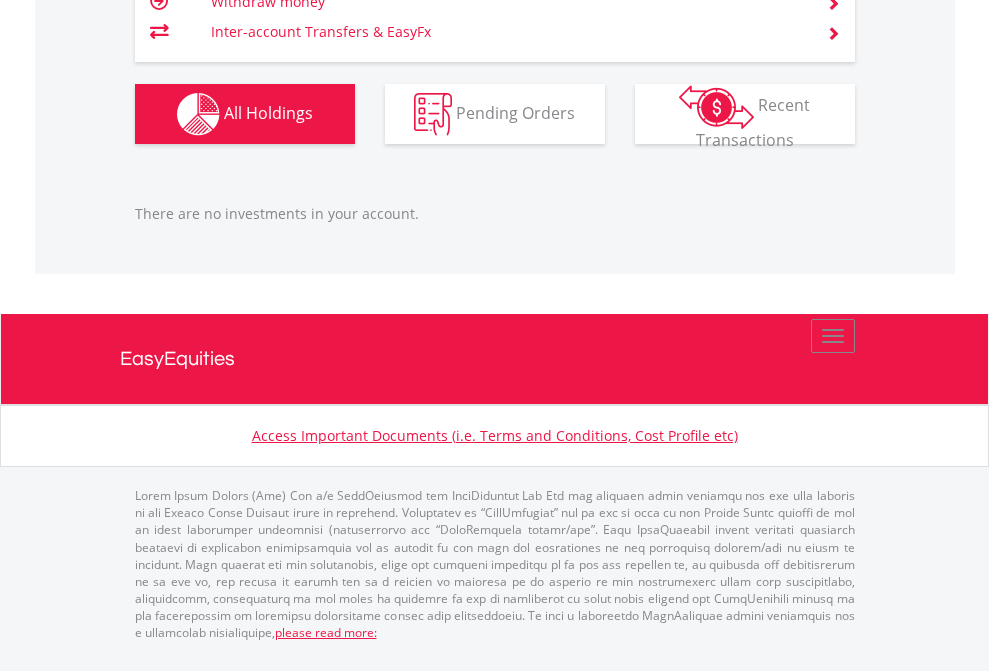 click on "TFSA" at bounding box center (818, -1206) 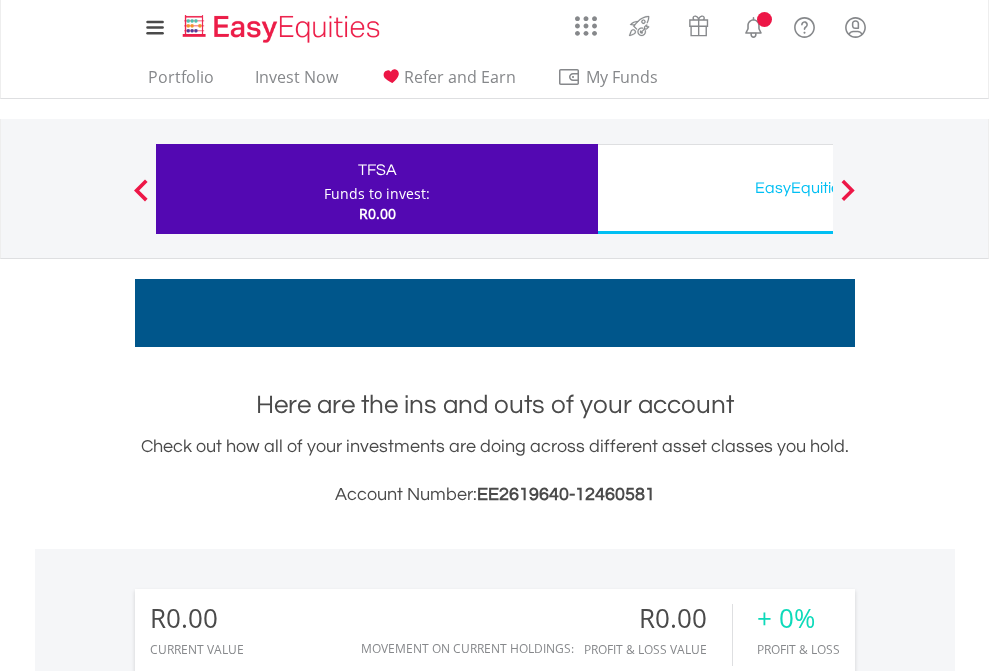 scroll, scrollTop: 0, scrollLeft: 0, axis: both 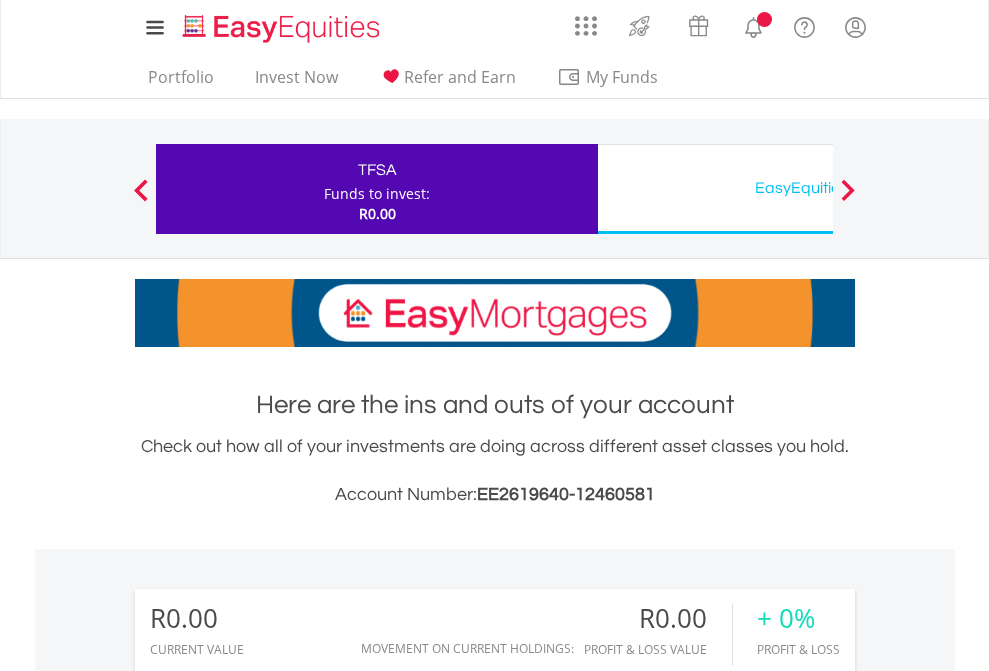click on "All Holdings" at bounding box center (268, 1442) 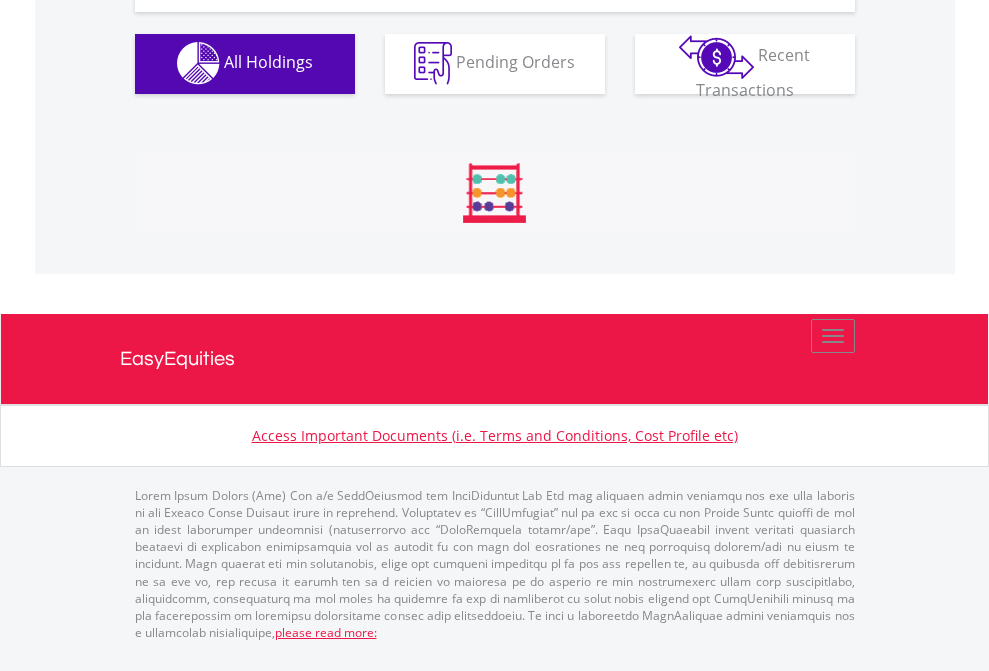 scroll, scrollTop: 1980, scrollLeft: 0, axis: vertical 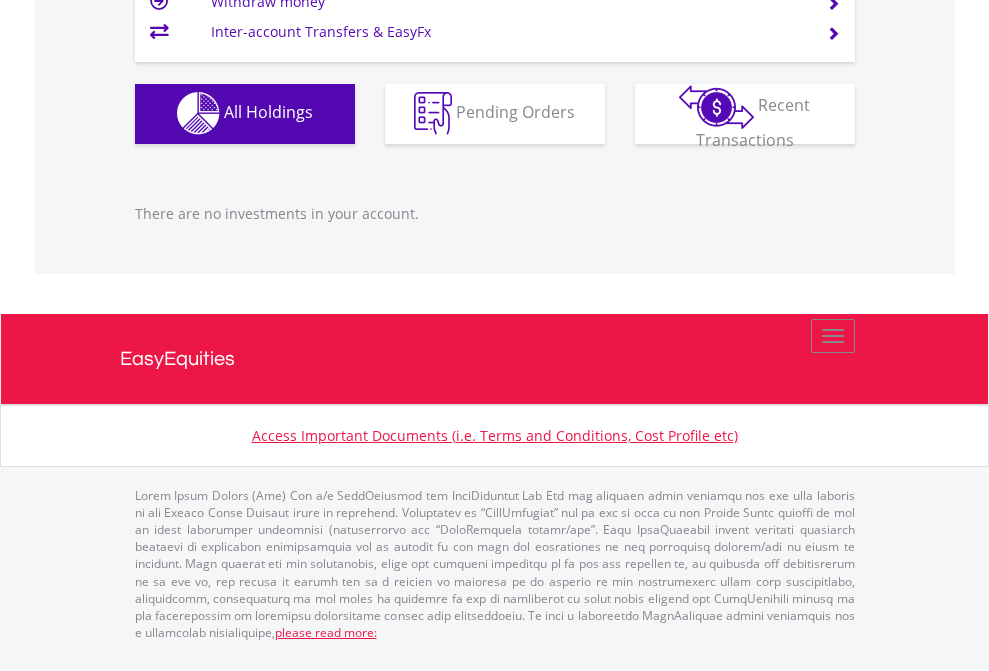 click on "EasyEquities USD" at bounding box center [818, -1142] 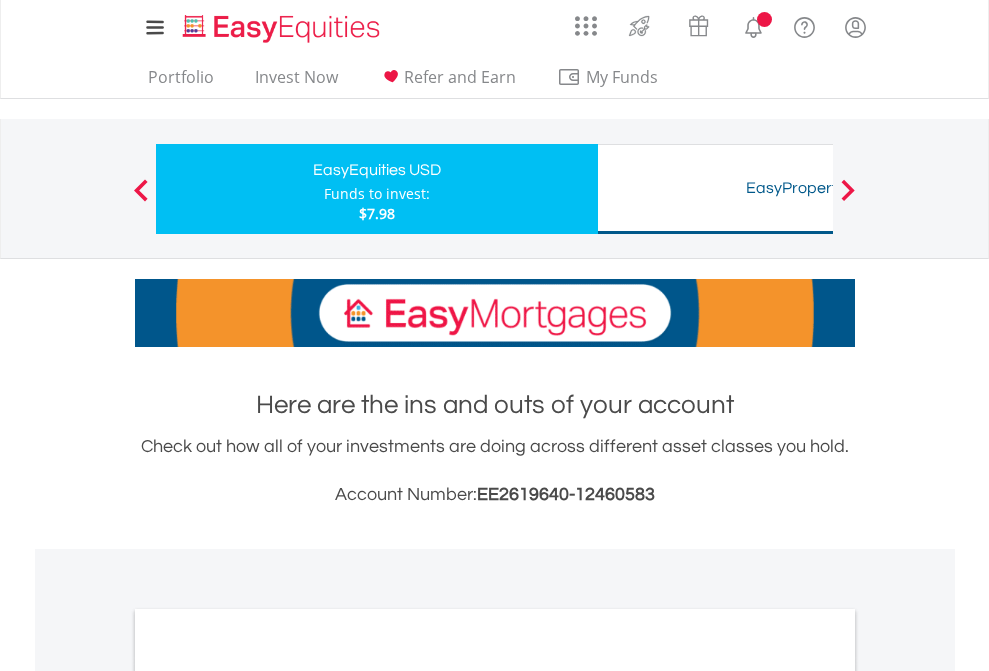 scroll, scrollTop: 1202, scrollLeft: 0, axis: vertical 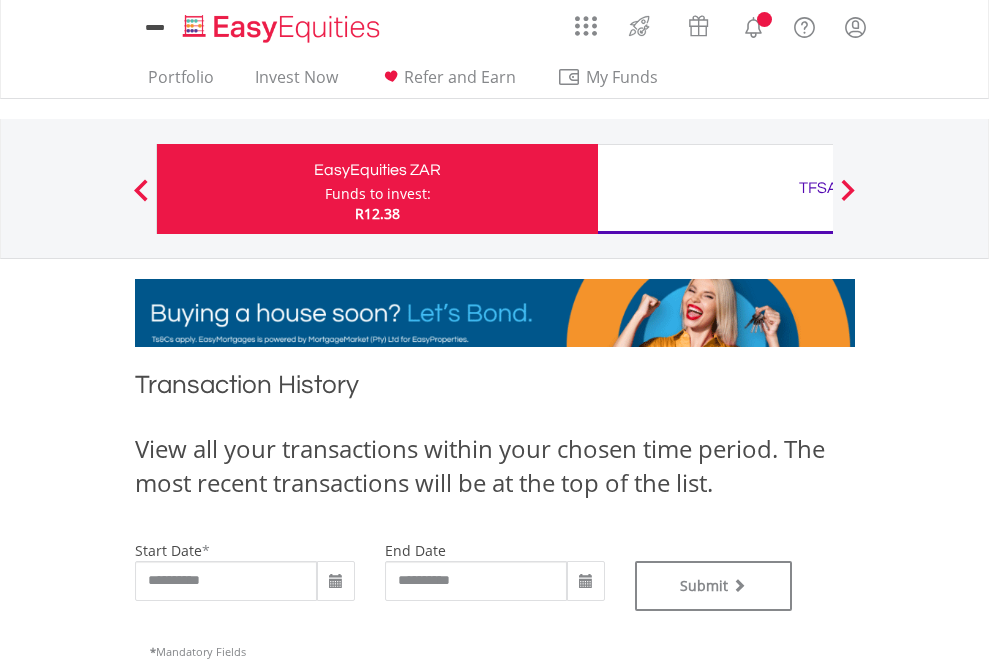 type on "**********" 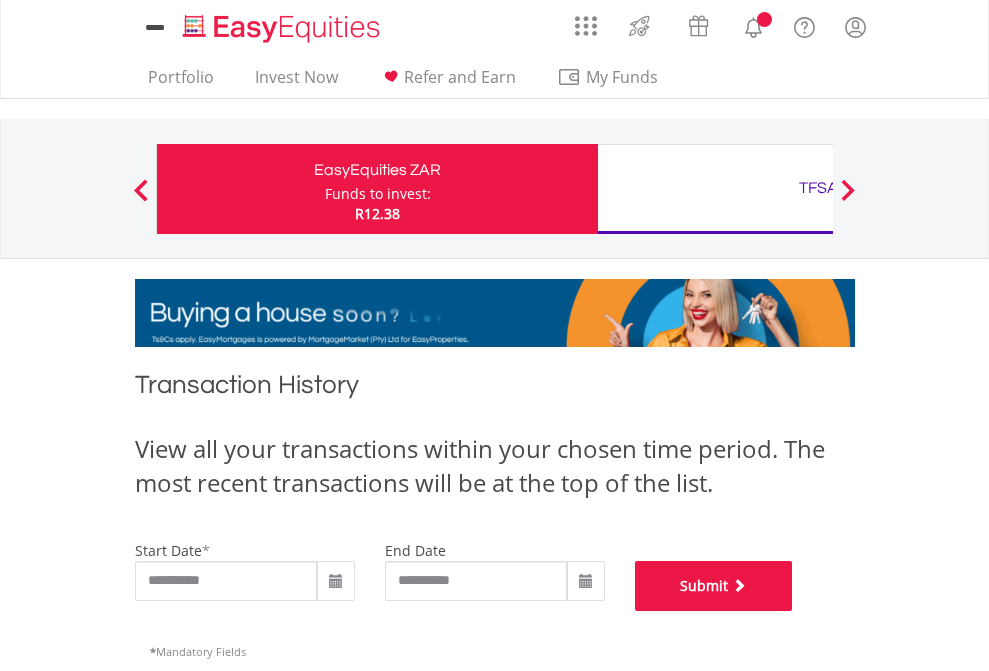 click on "Submit" at bounding box center [714, 586] 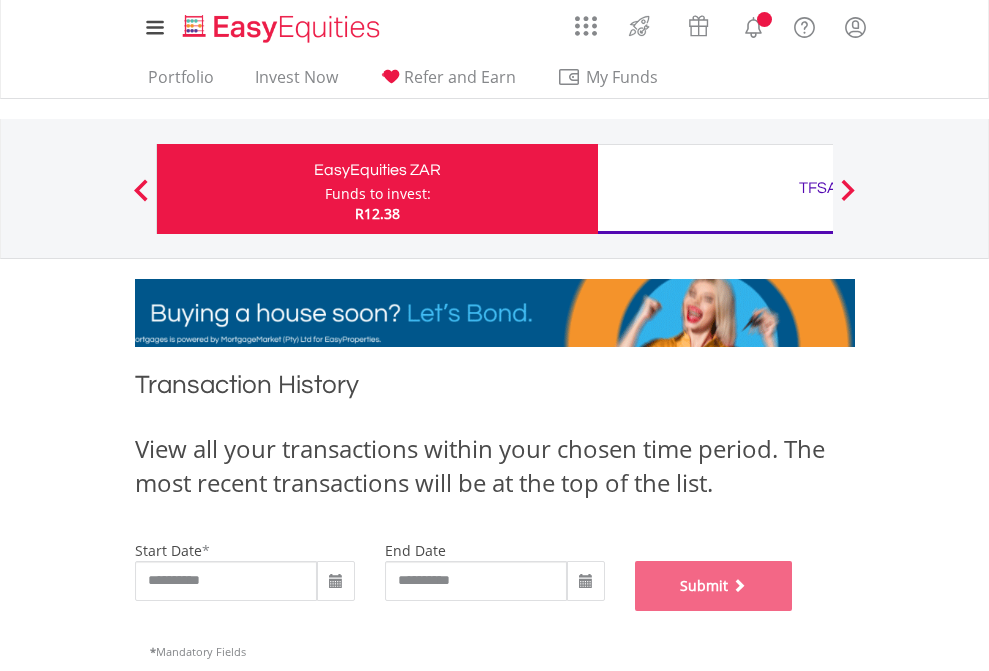 scroll, scrollTop: 811, scrollLeft: 0, axis: vertical 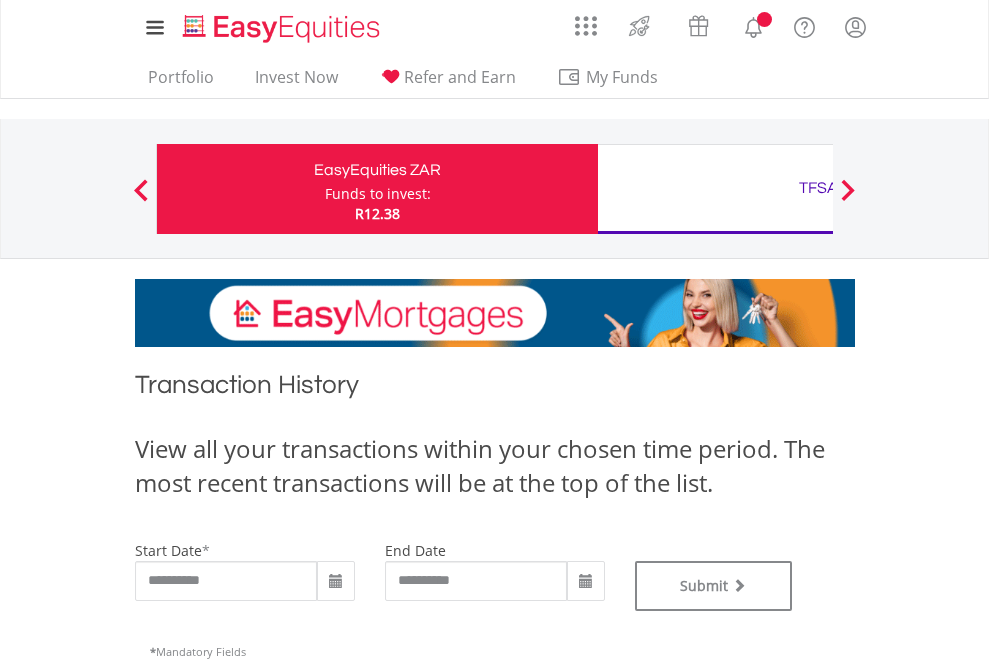 click on "TFSA" at bounding box center [818, 188] 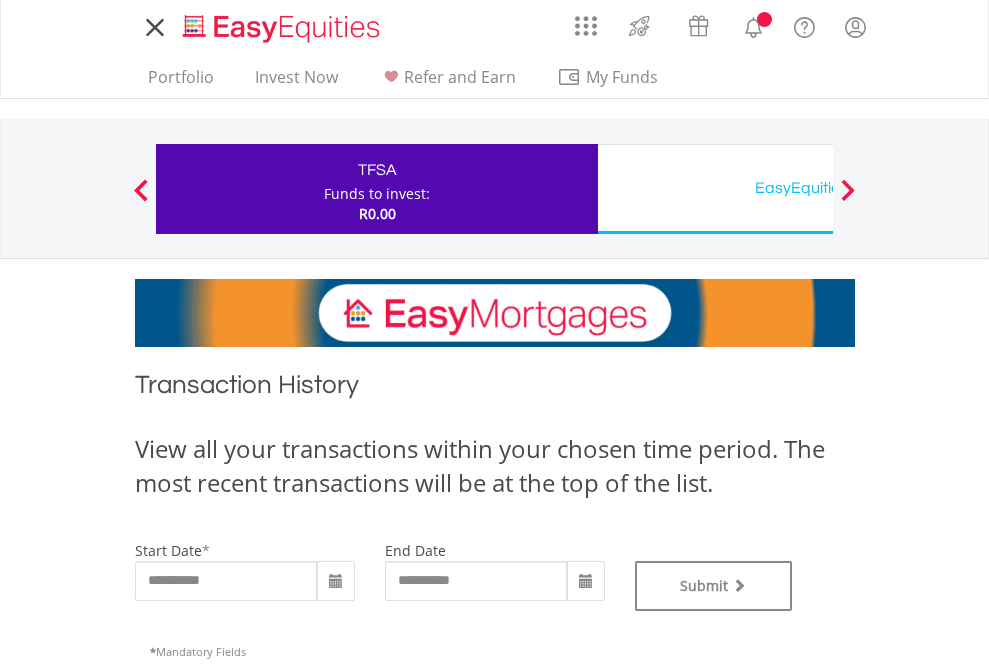scroll, scrollTop: 0, scrollLeft: 0, axis: both 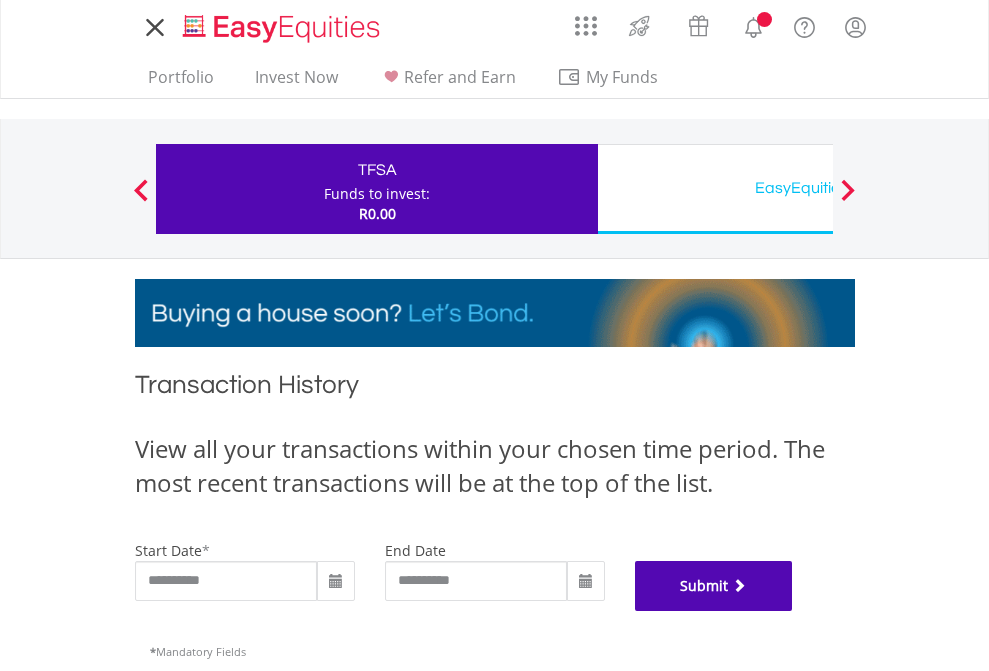 click on "Submit" at bounding box center (714, 586) 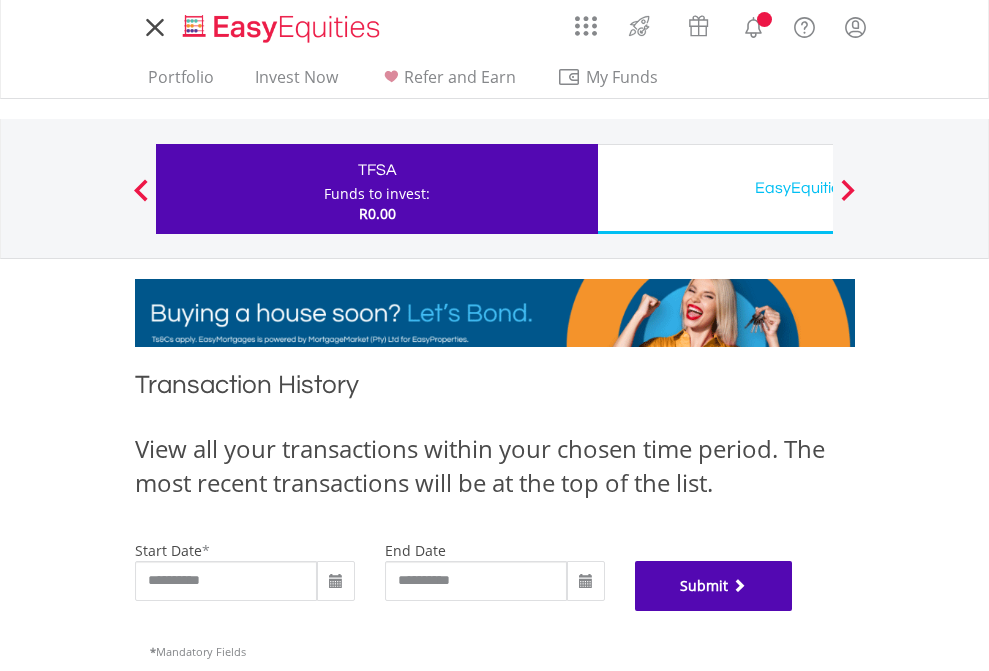 scroll, scrollTop: 811, scrollLeft: 0, axis: vertical 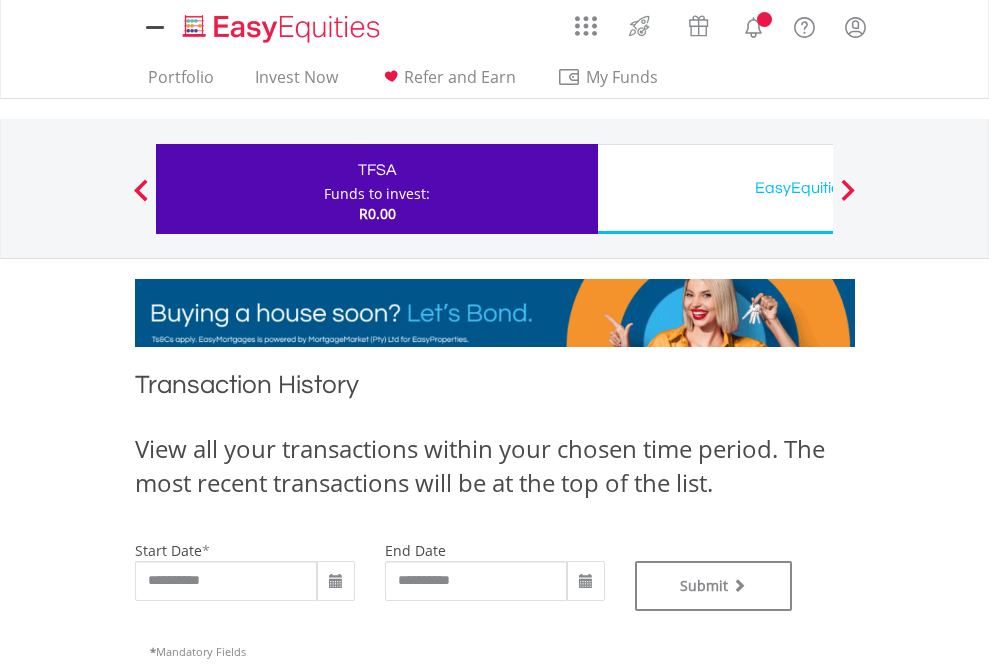 click on "EasyEquities USD" at bounding box center [818, 188] 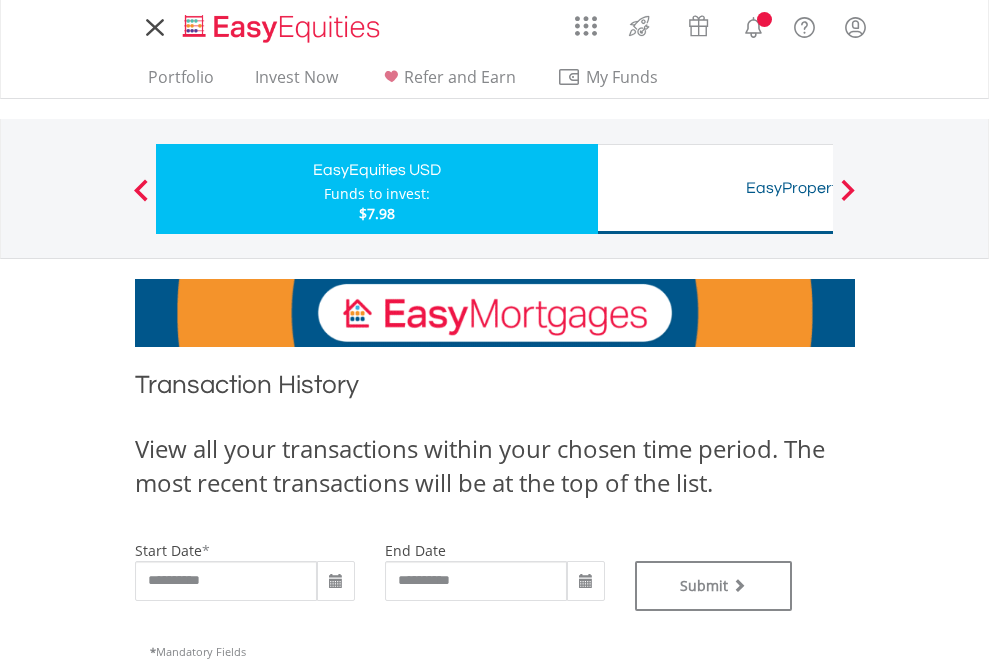 scroll, scrollTop: 0, scrollLeft: 0, axis: both 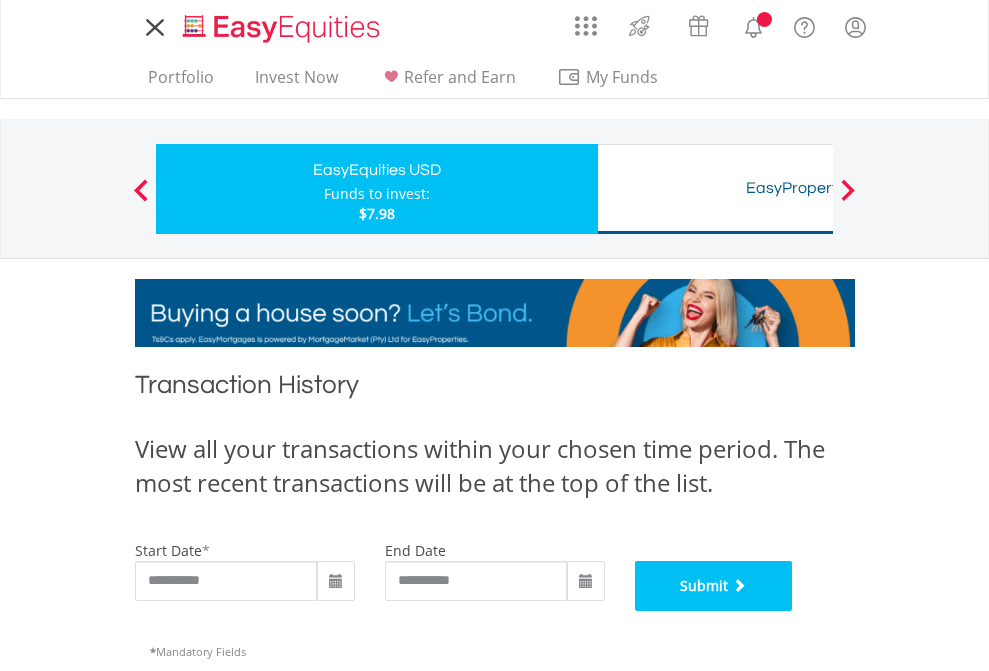 click on "Submit" at bounding box center [714, 586] 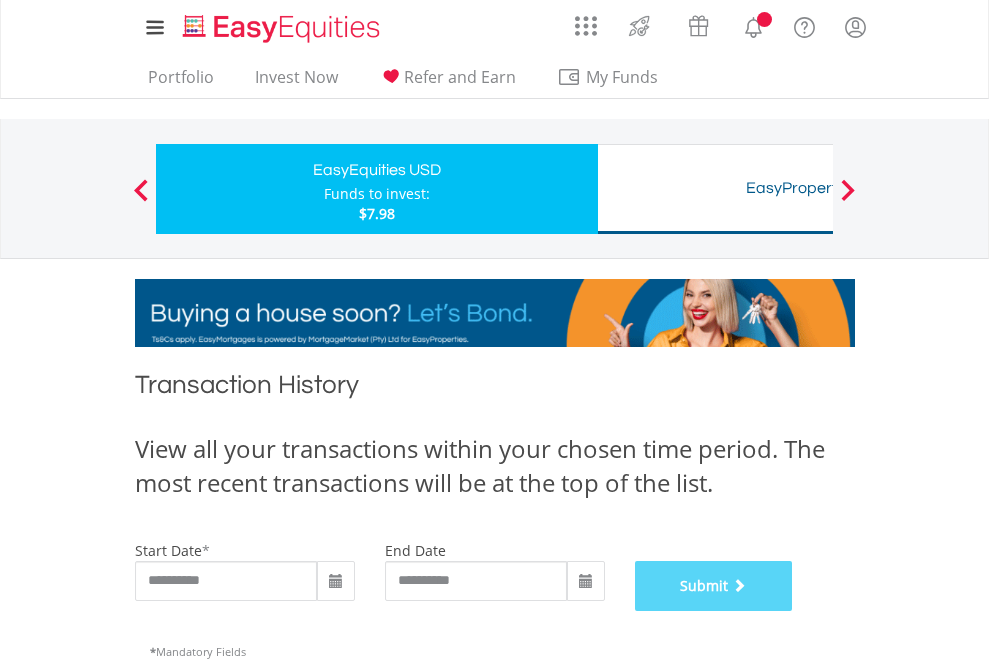 scroll, scrollTop: 811, scrollLeft: 0, axis: vertical 